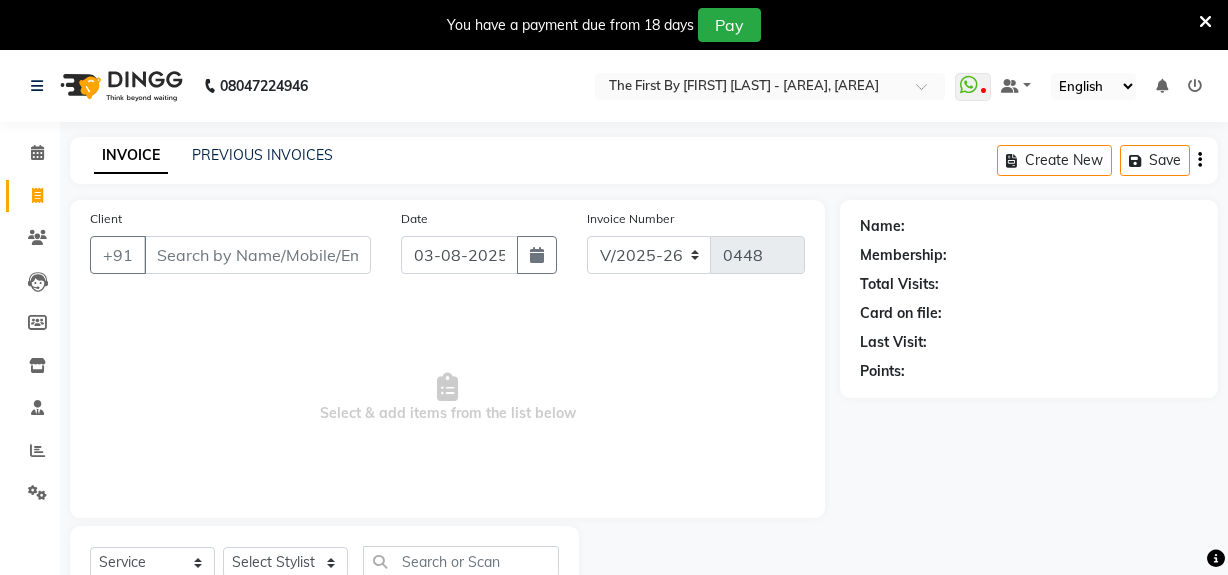 select on "6407" 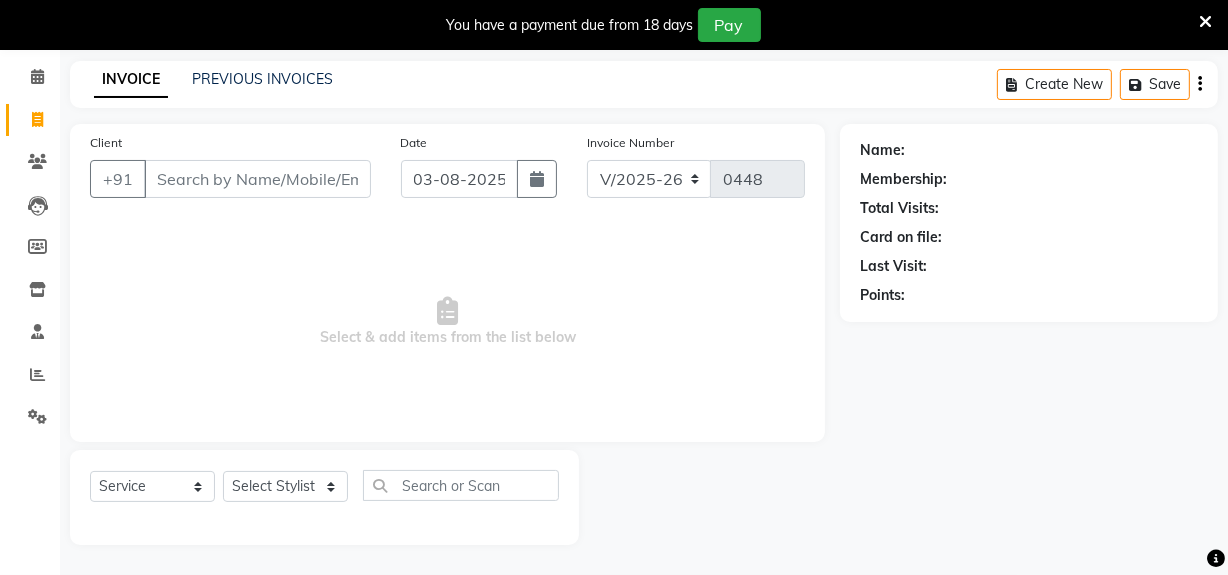 scroll, scrollTop: 0, scrollLeft: 0, axis: both 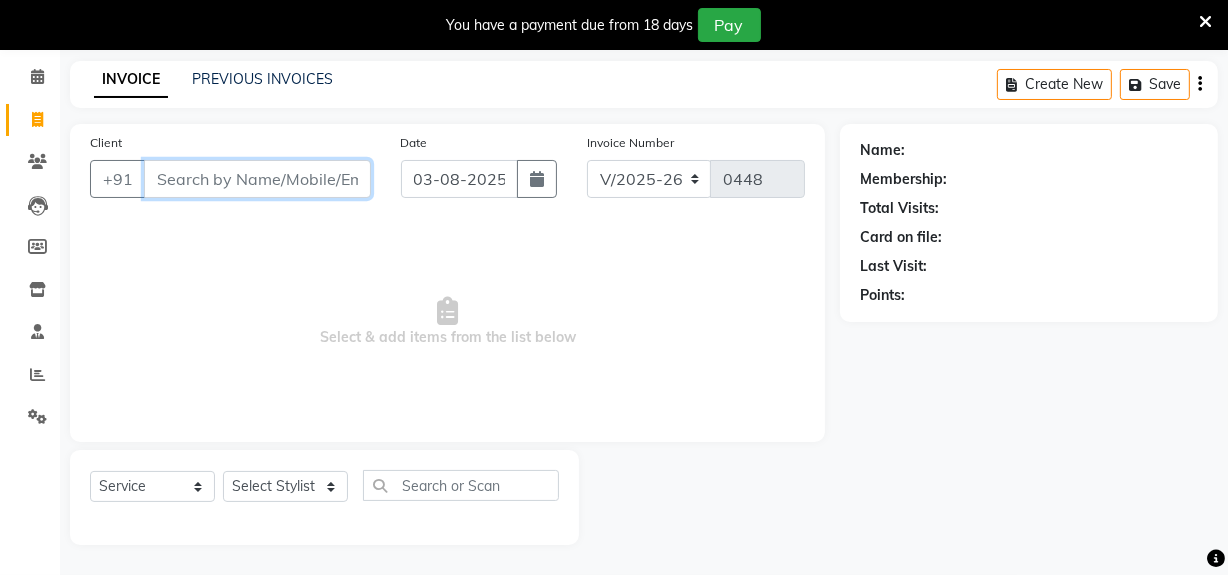 click on "Client" at bounding box center [257, 179] 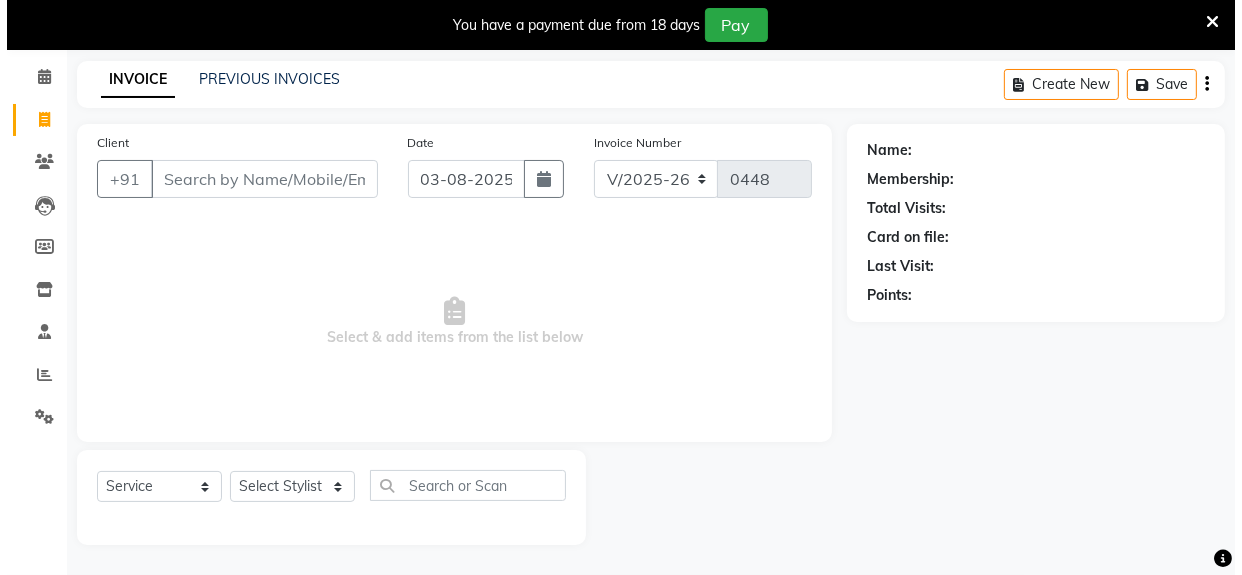 scroll, scrollTop: 50, scrollLeft: 0, axis: vertical 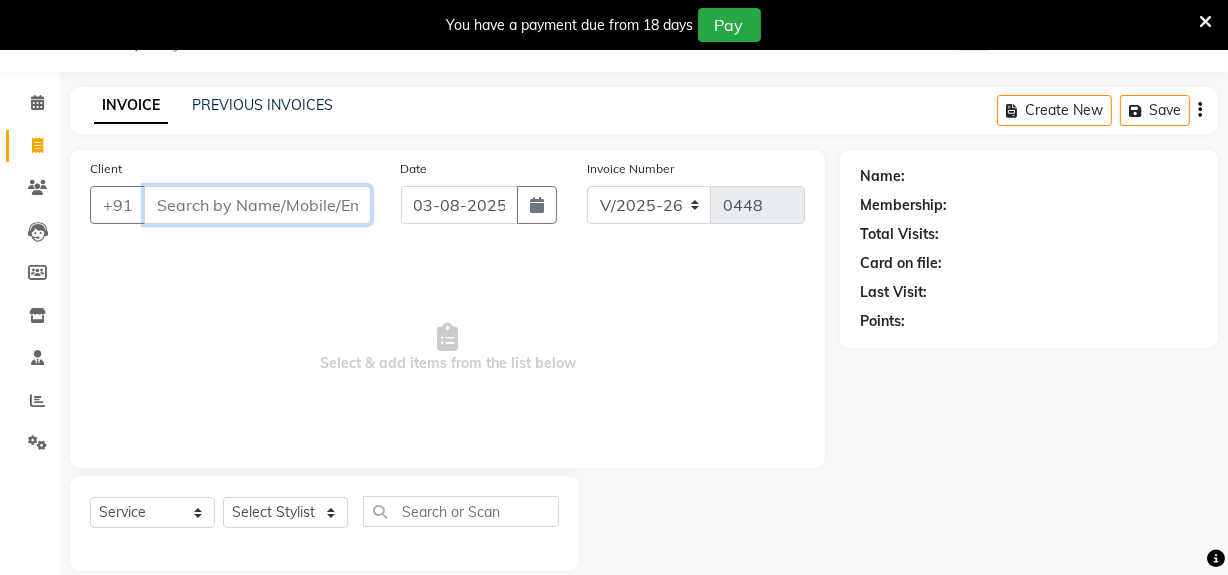click on "Client" at bounding box center (257, 205) 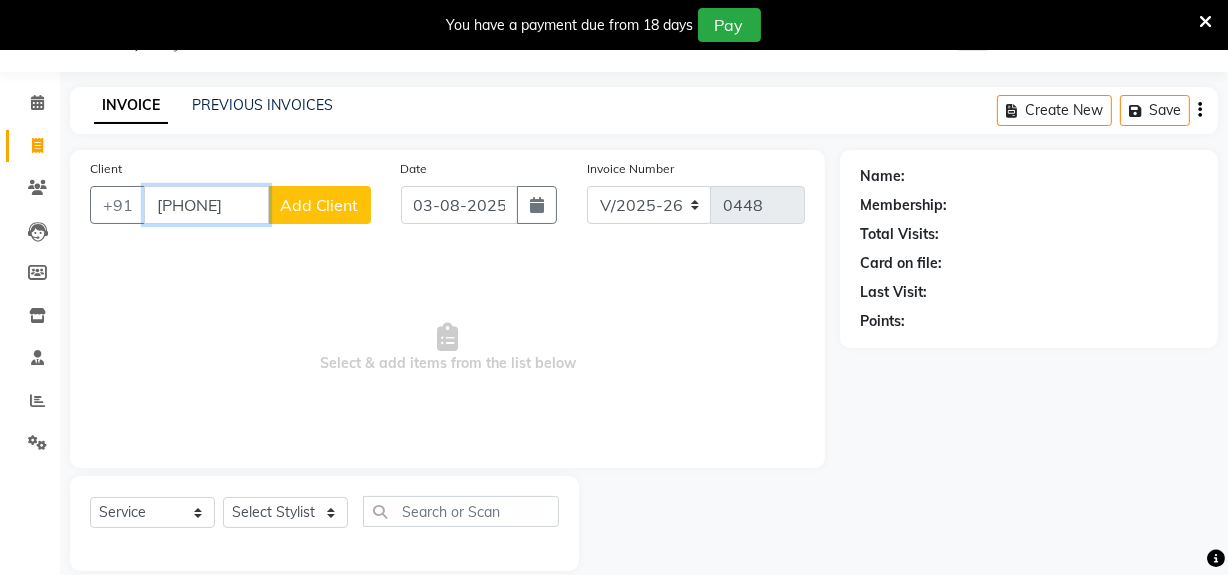 type on "[PHONE]" 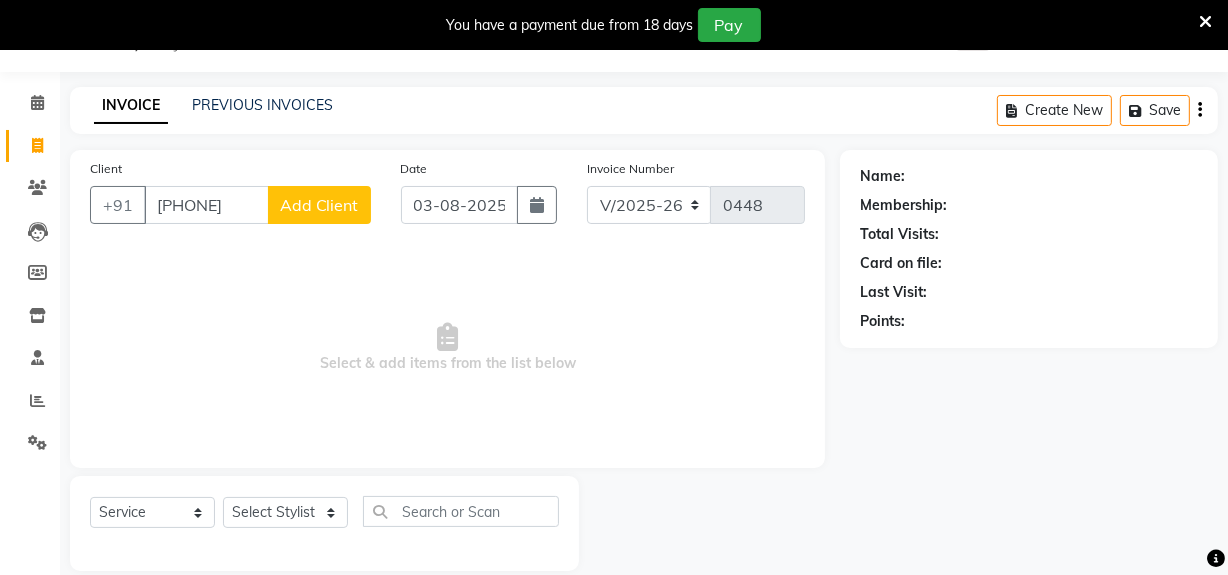 click on "Add Client" 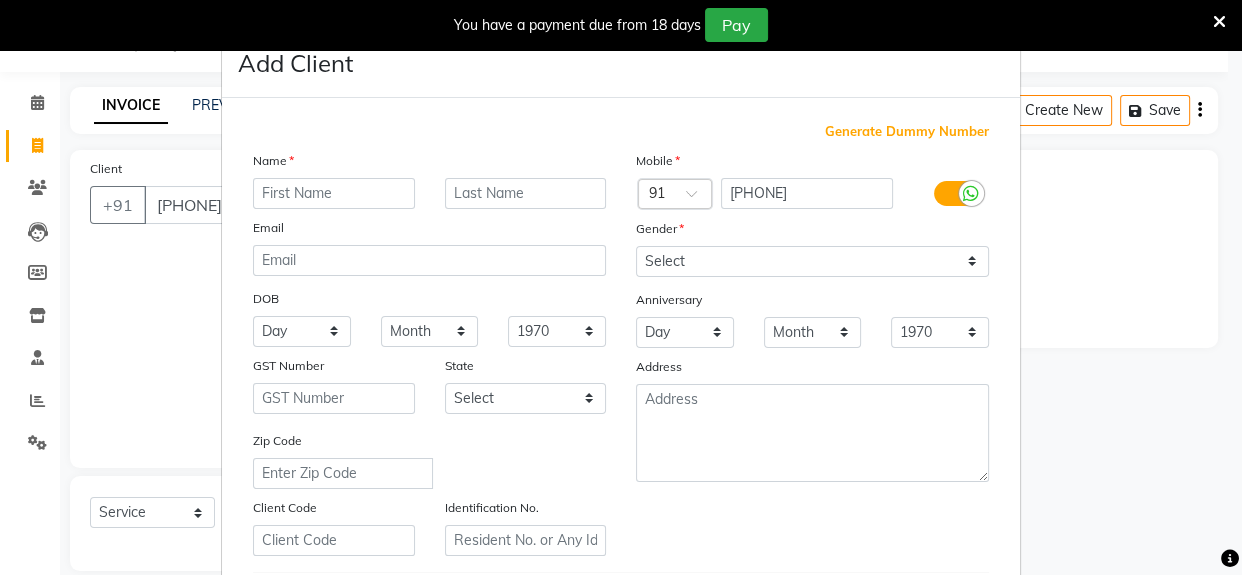 click at bounding box center [334, 193] 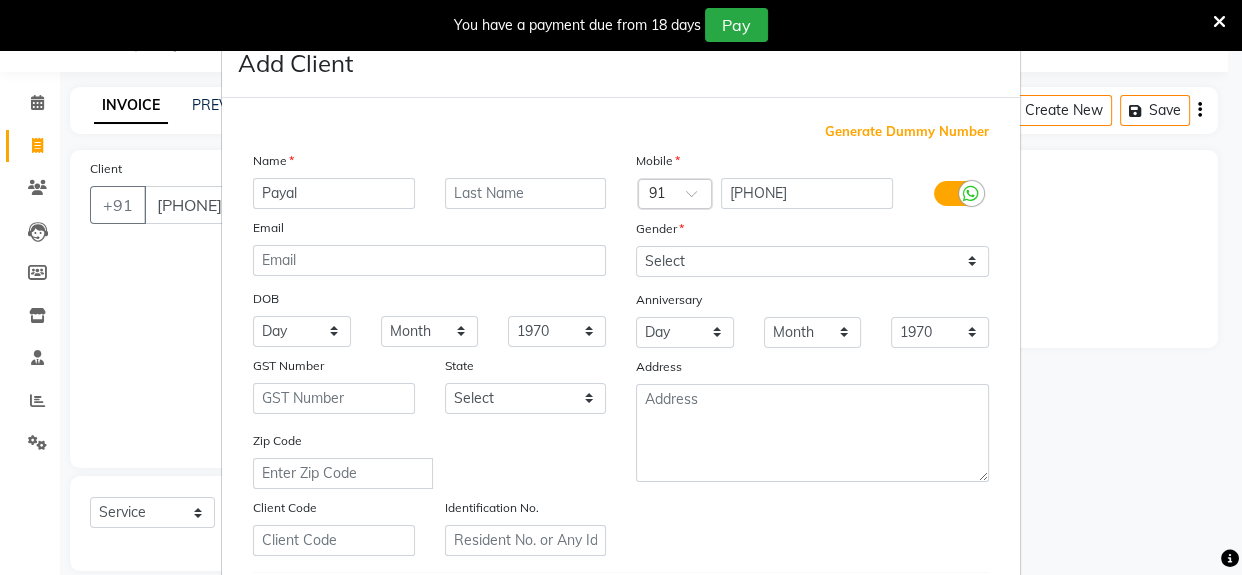 type on "Payal" 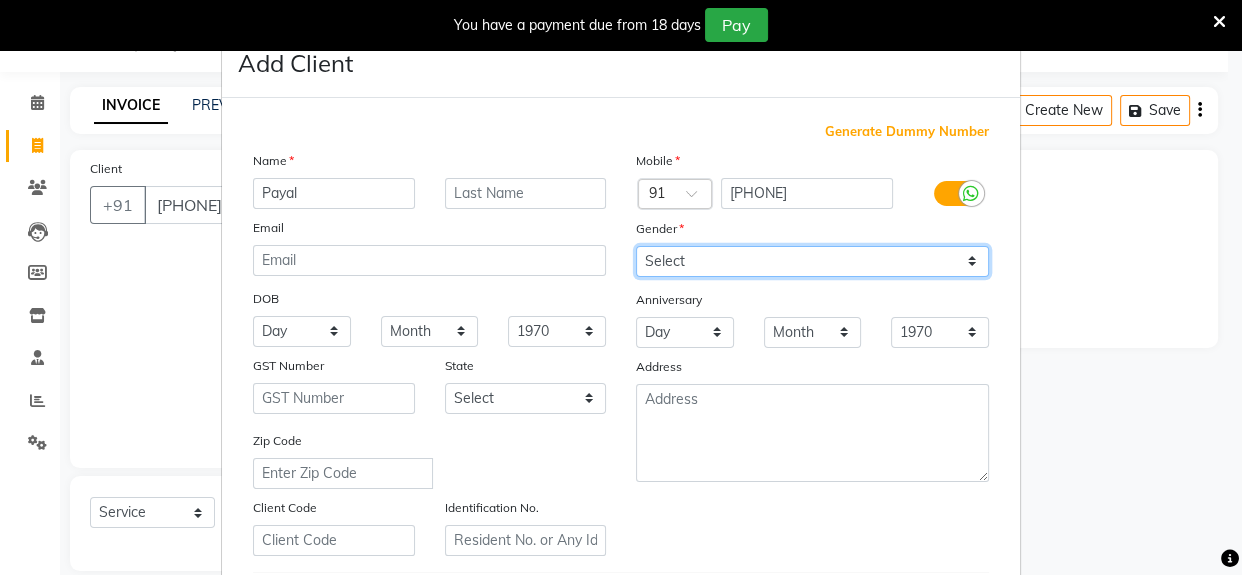 click on "Select Male Female Other Prefer Not To Say" at bounding box center [812, 261] 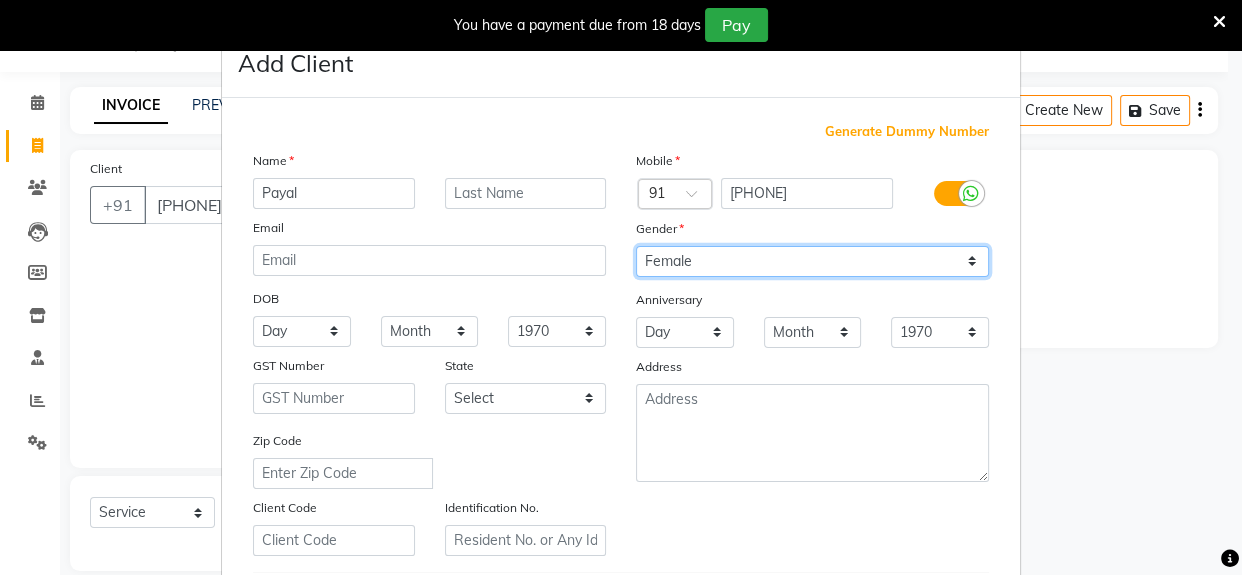 click on "Select Male Female Other Prefer Not To Say" at bounding box center (812, 261) 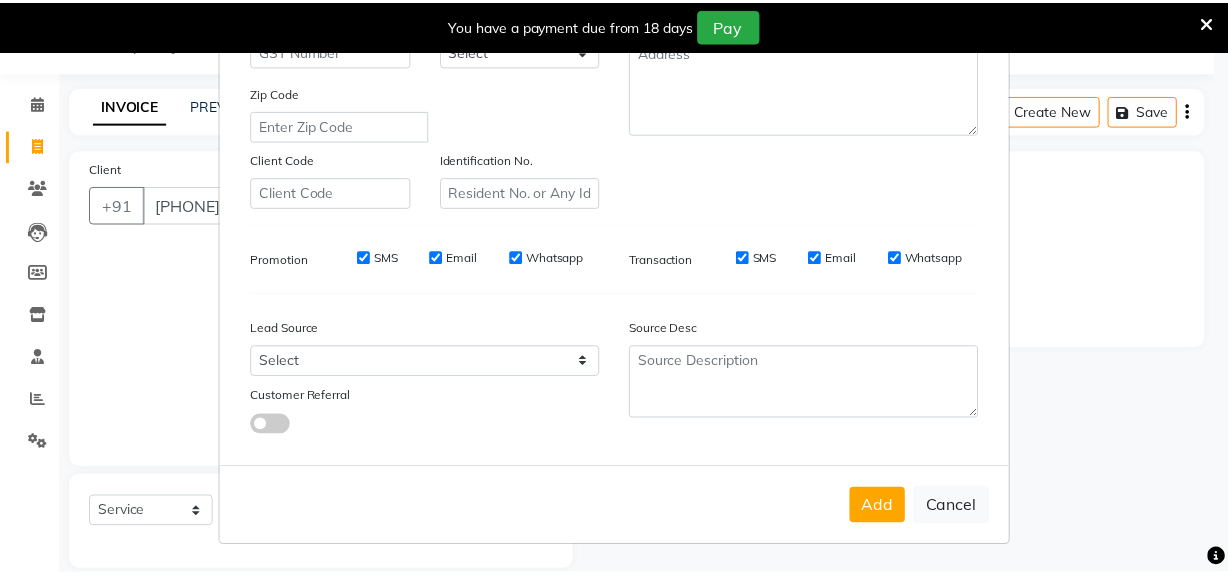 scroll, scrollTop: 353, scrollLeft: 0, axis: vertical 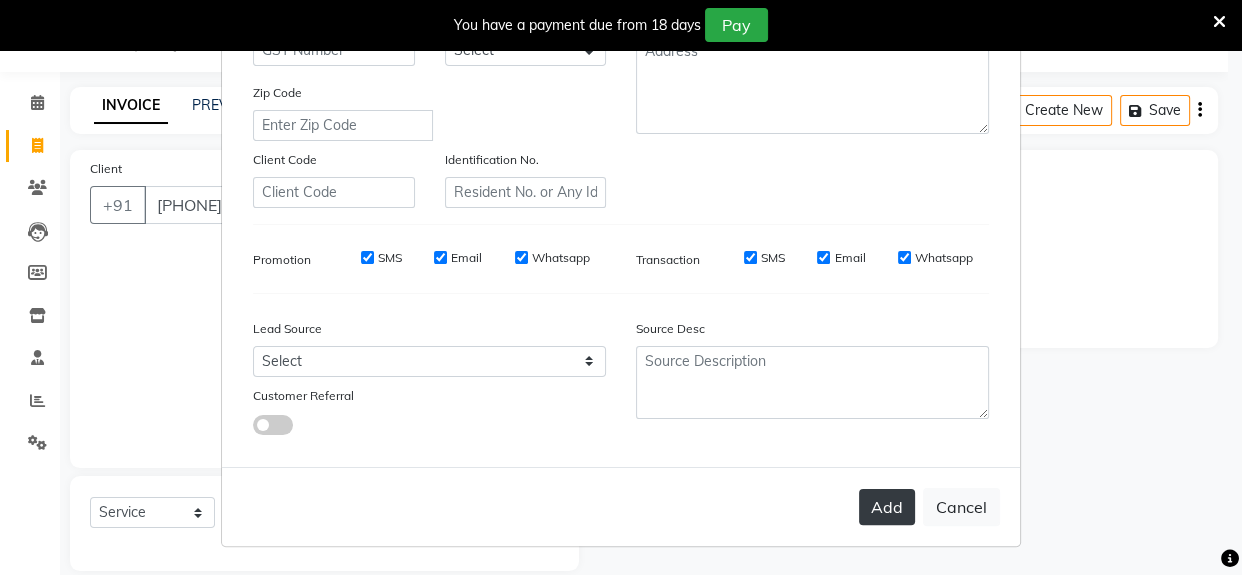click on "Add" at bounding box center [887, 507] 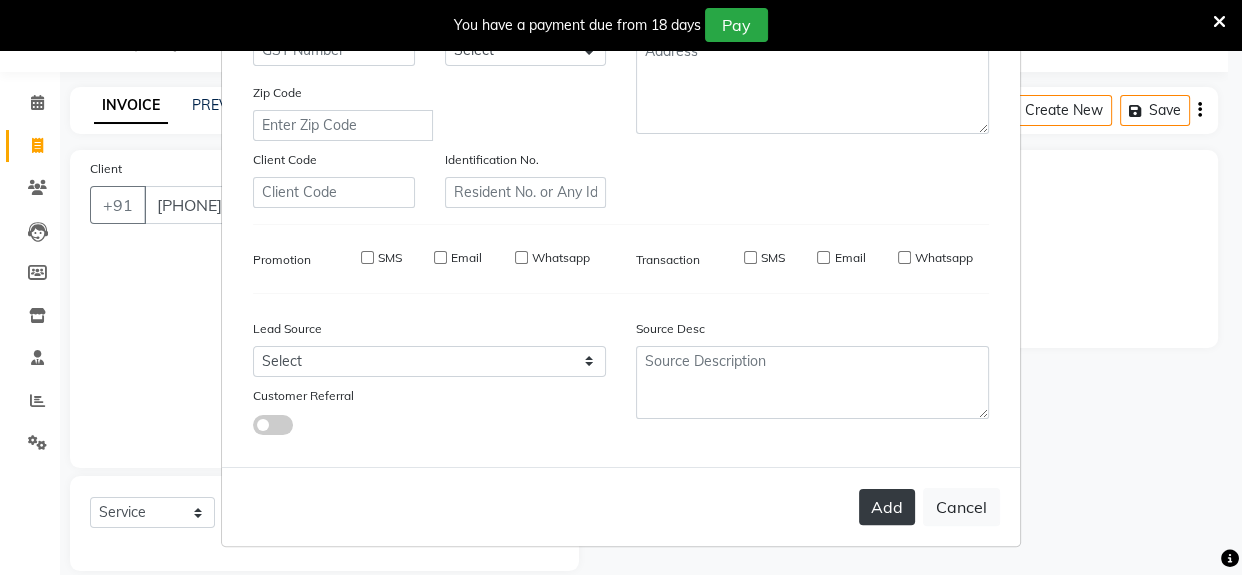 type on "82******28" 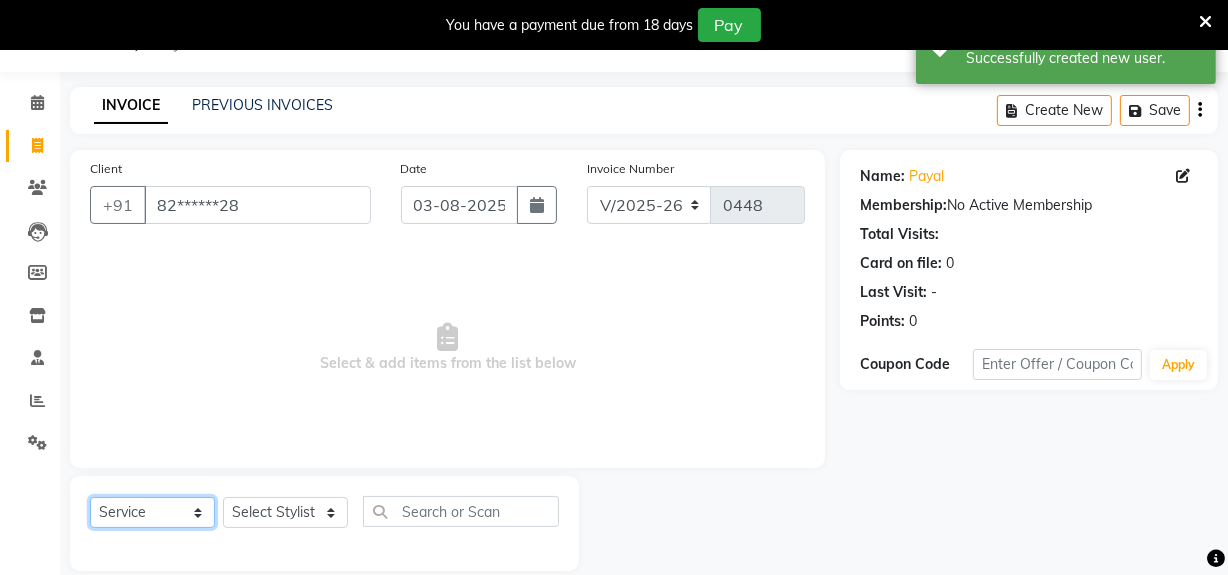 click on "Select  Service  Product  Membership  Package Voucher Prepaid Gift Card" 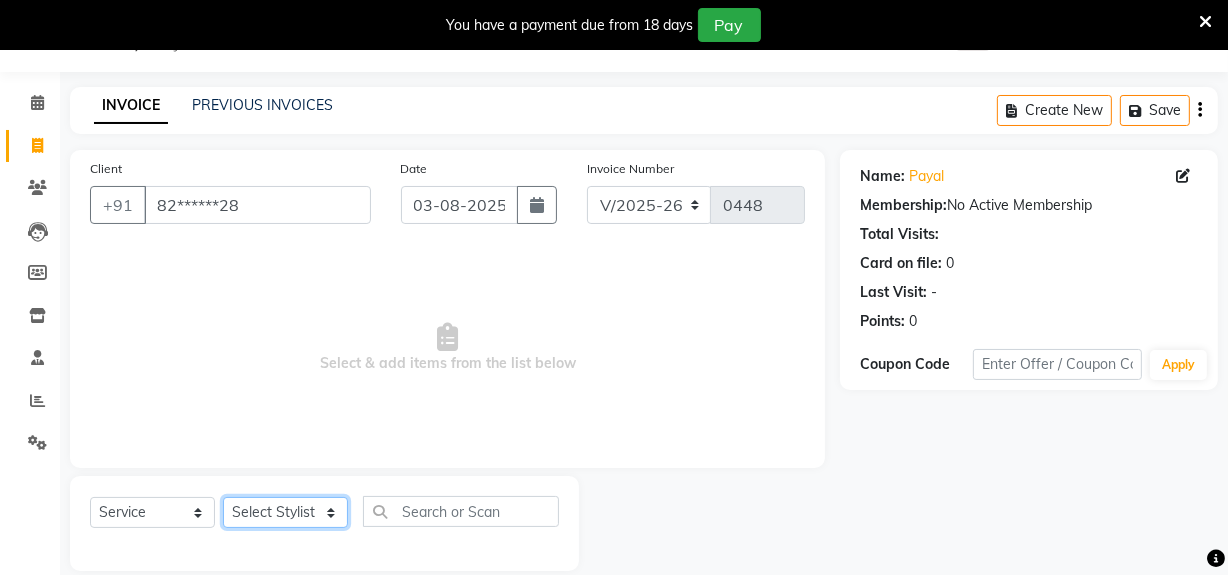 click on "Select Stylist [FIRST] [LAST] [TITLE] [FIRST] [LAST] [FIRST] [LAST] [FIRST] [LAST] ([TITLE])" 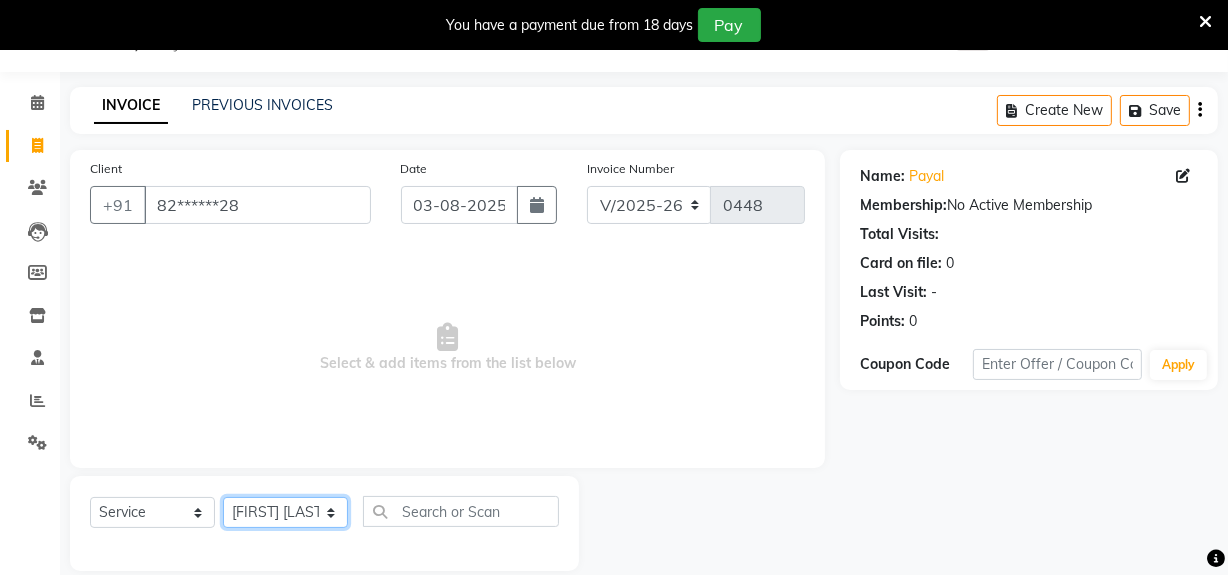 click on "Select Stylist [FIRST] [LAST] [TITLE] [FIRST] [LAST] [FIRST] [LAST] [FIRST] [LAST] ([TITLE])" 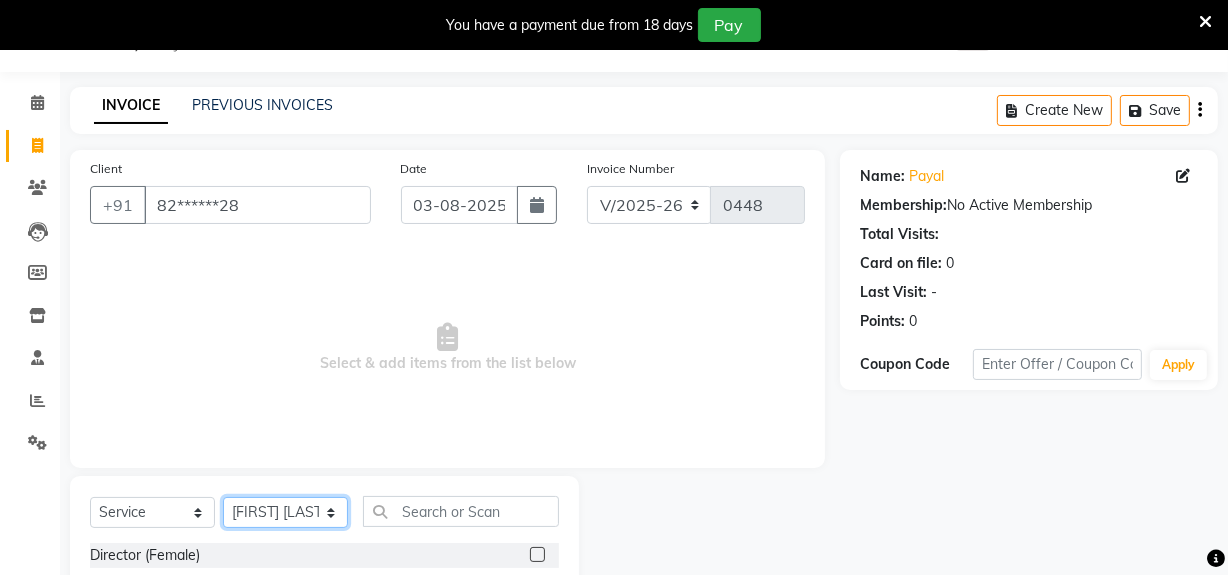 click on "Select Stylist [FIRST] [LAST] [TITLE] [FIRST] [LAST] [FIRST] [LAST] [FIRST] [LAST] ([TITLE])" 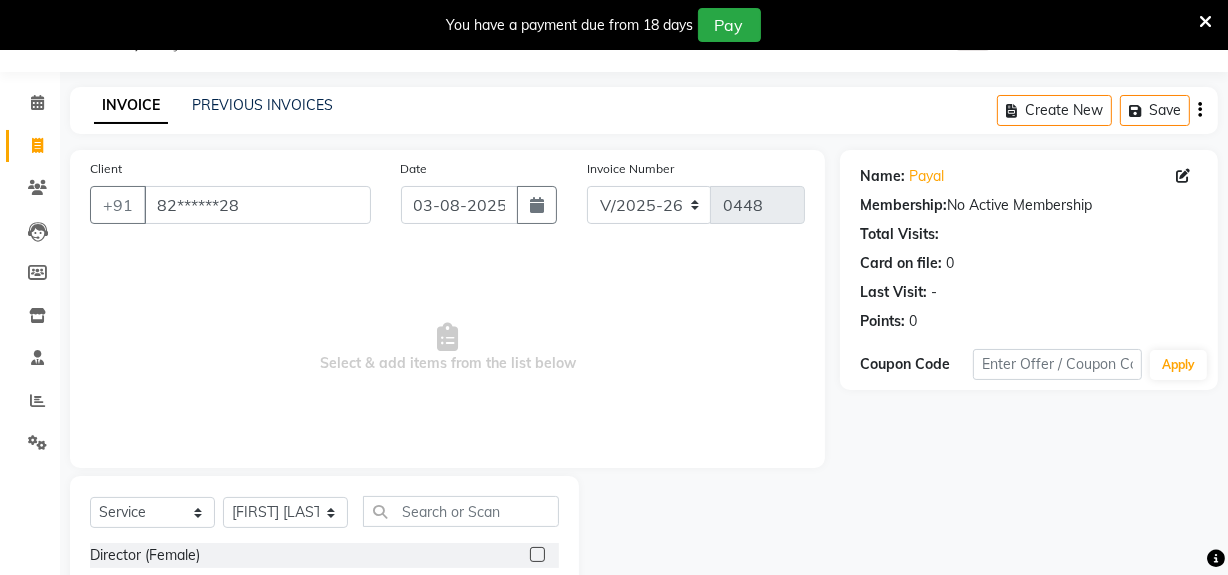 click on "Select & add items from the list below" at bounding box center [447, 348] 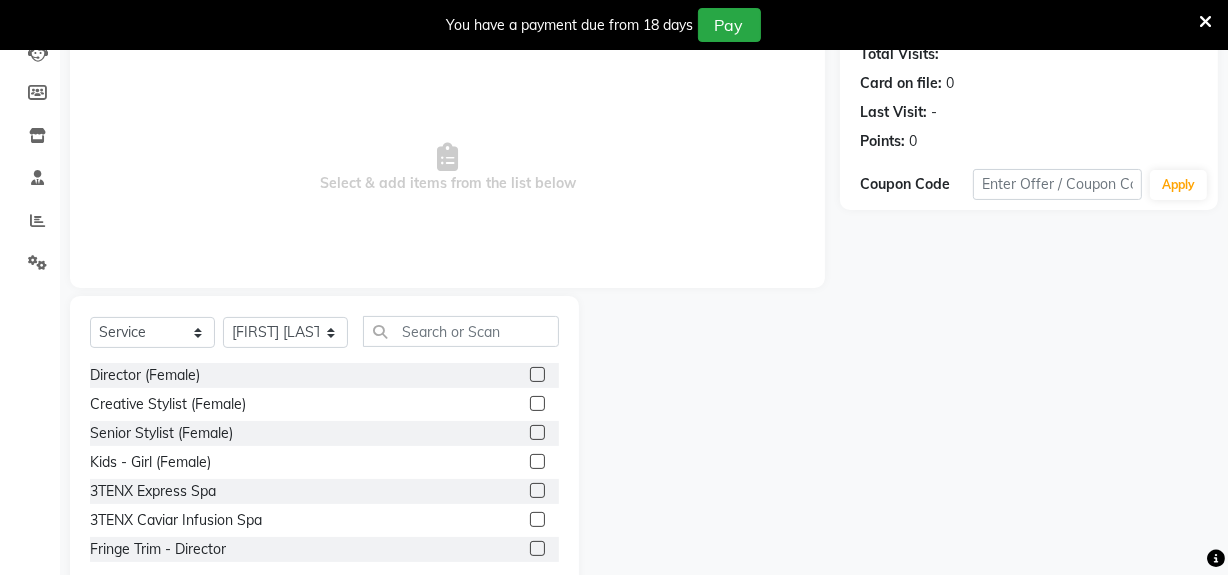scroll, scrollTop: 231, scrollLeft: 0, axis: vertical 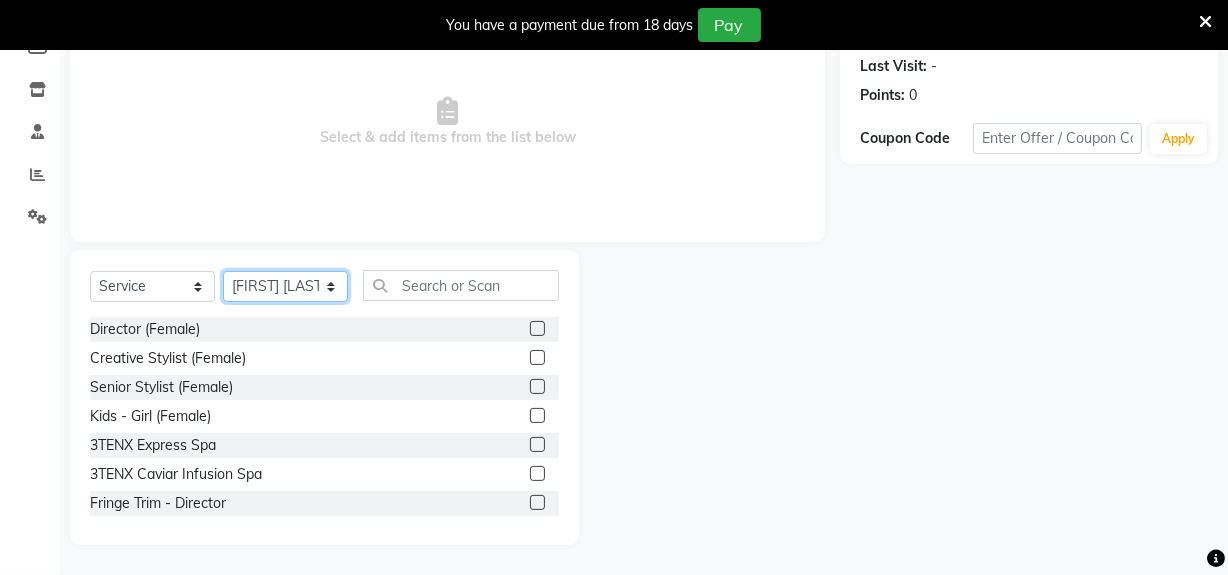 click on "Select Stylist [FIRST] [LAST] [TITLE] [FIRST] [LAST] [FIRST] [LAST] [FIRST] [LAST] ([TITLE])" 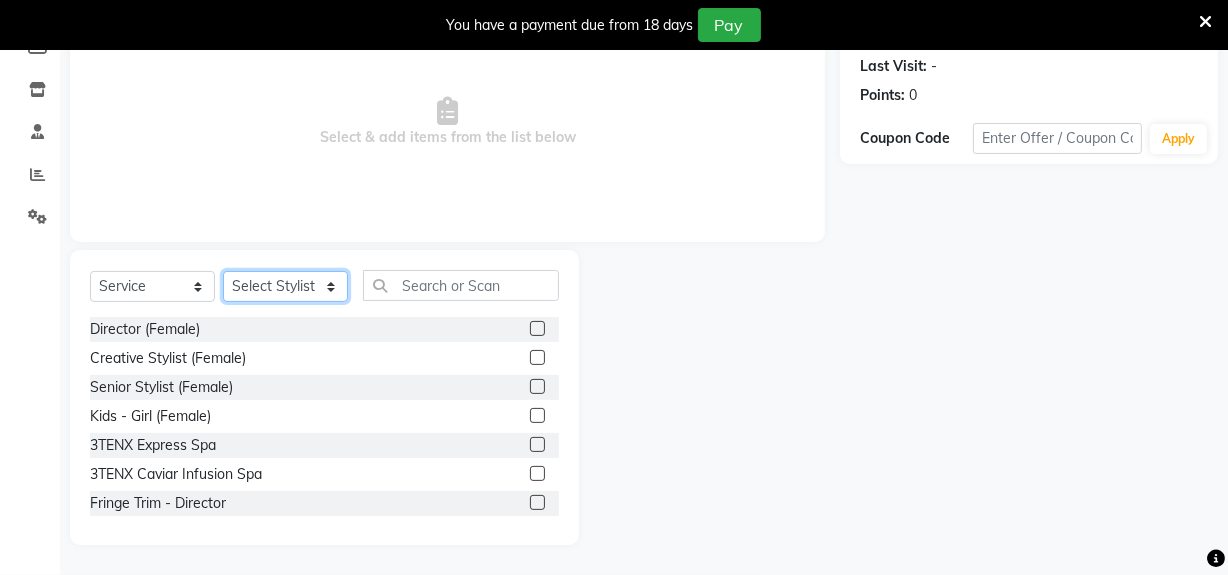 click on "Select Stylist [FIRST] [LAST] [TITLE] [FIRST] [LAST] [FIRST] [LAST] [FIRST] [LAST] ([TITLE])" 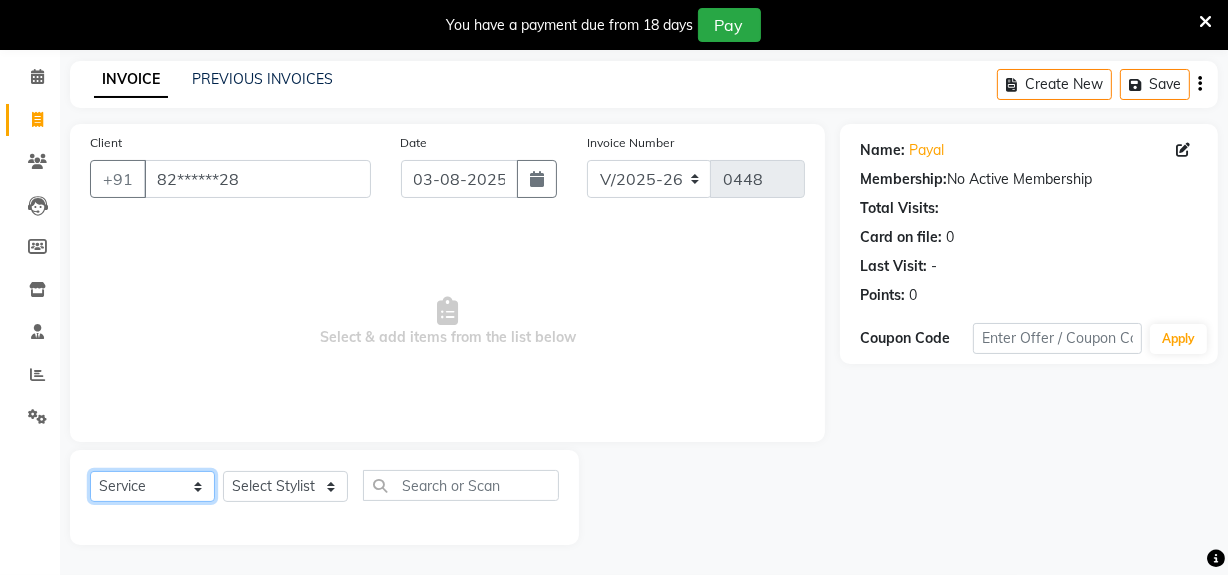 click on "Select  Service  Product  Membership  Package Voucher Prepaid Gift Card" 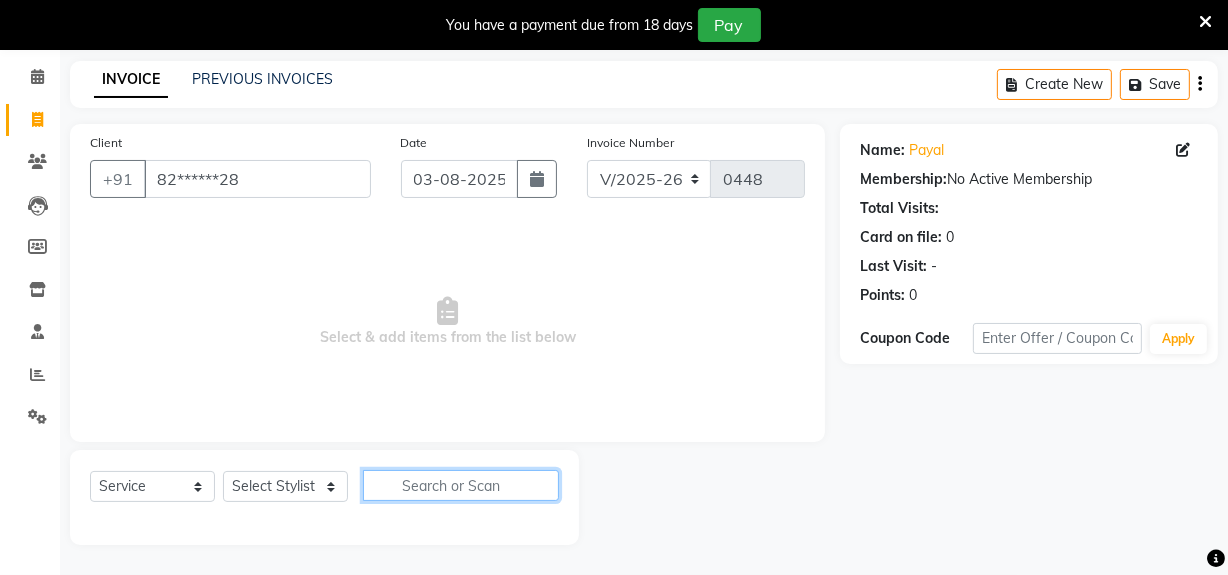 click 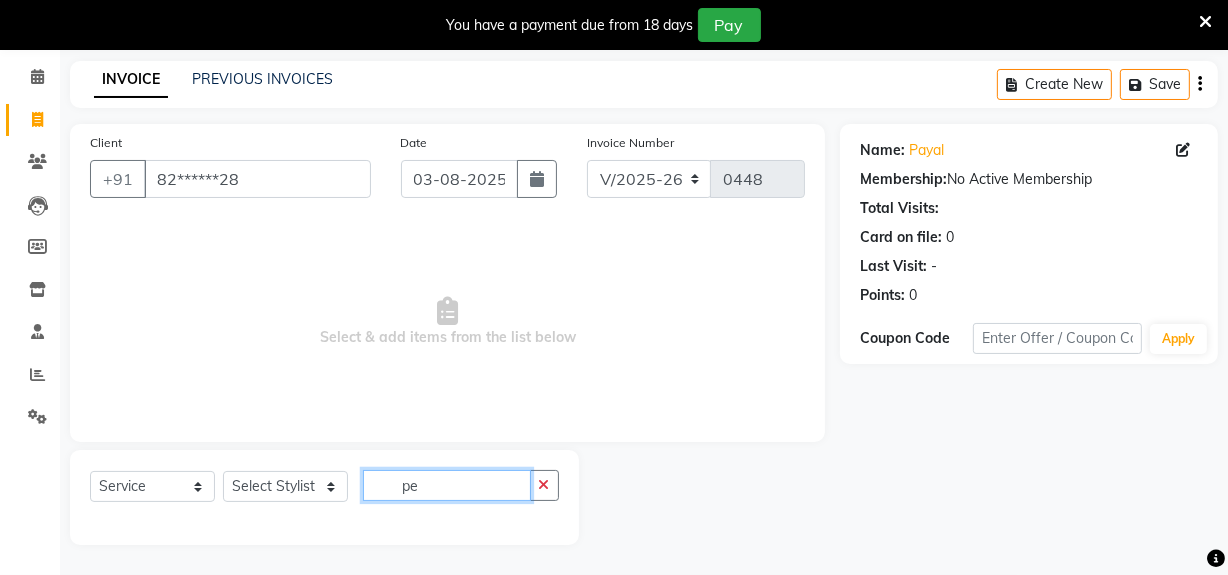 type on "p" 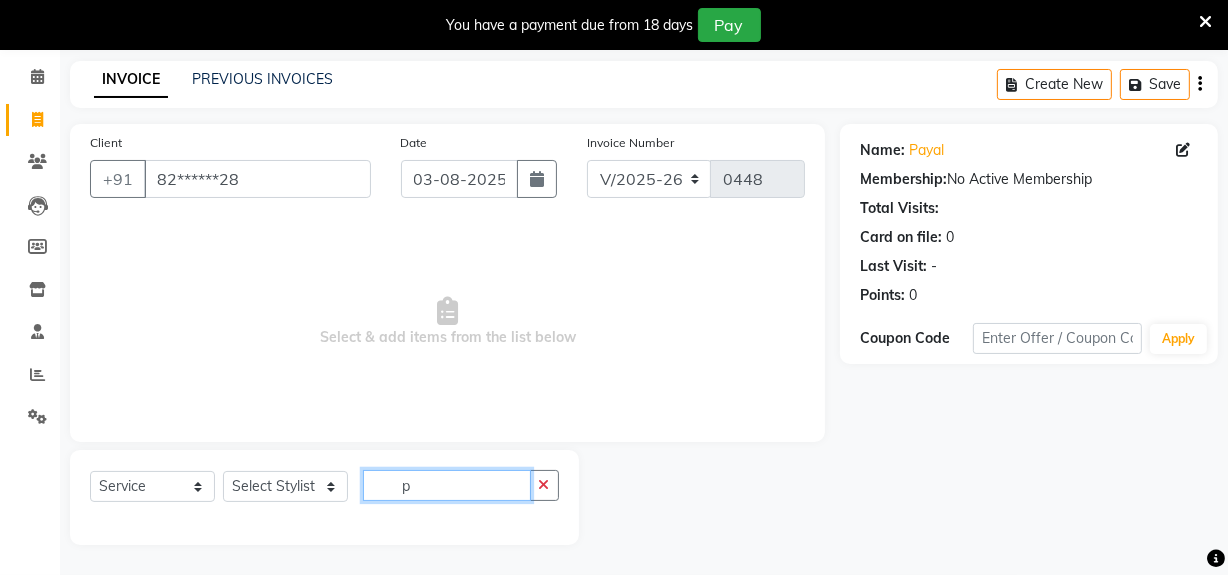 type 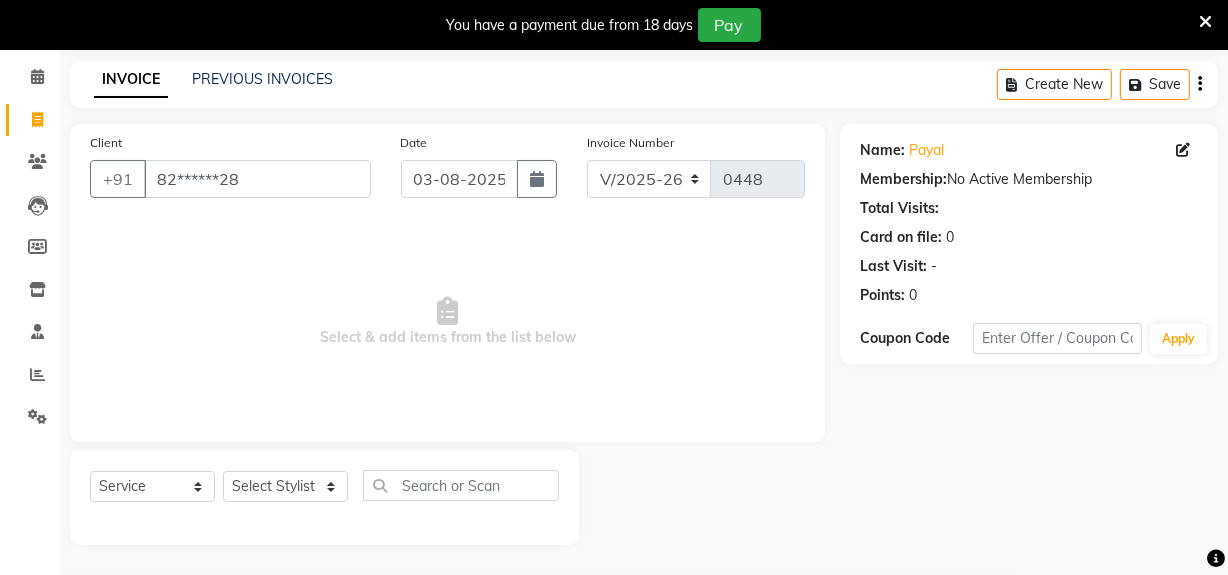 click on "Select & add items from the list below" at bounding box center (447, 322) 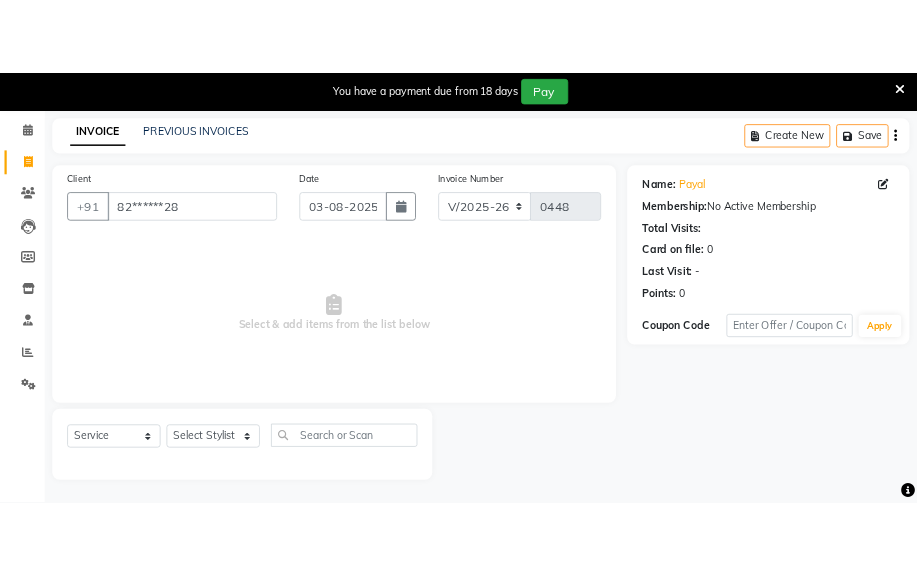 scroll, scrollTop: 0, scrollLeft: 0, axis: both 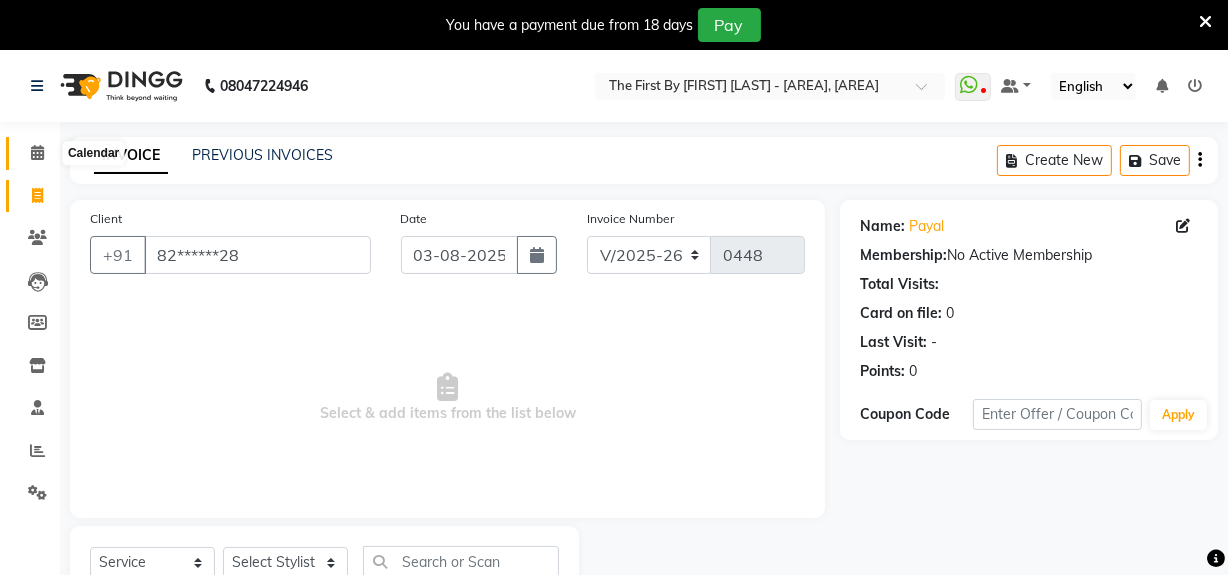 click 